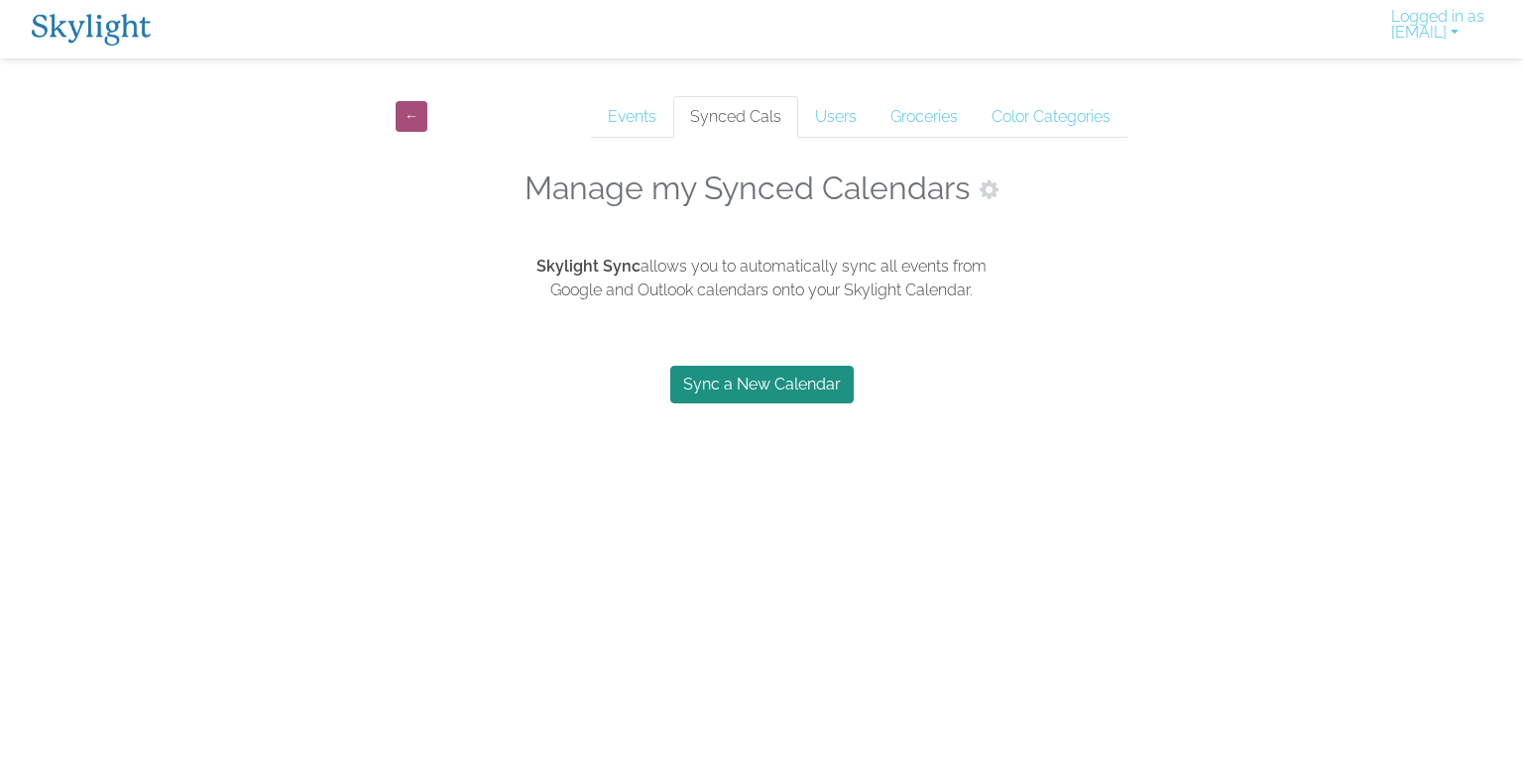 scroll, scrollTop: 0, scrollLeft: 0, axis: both 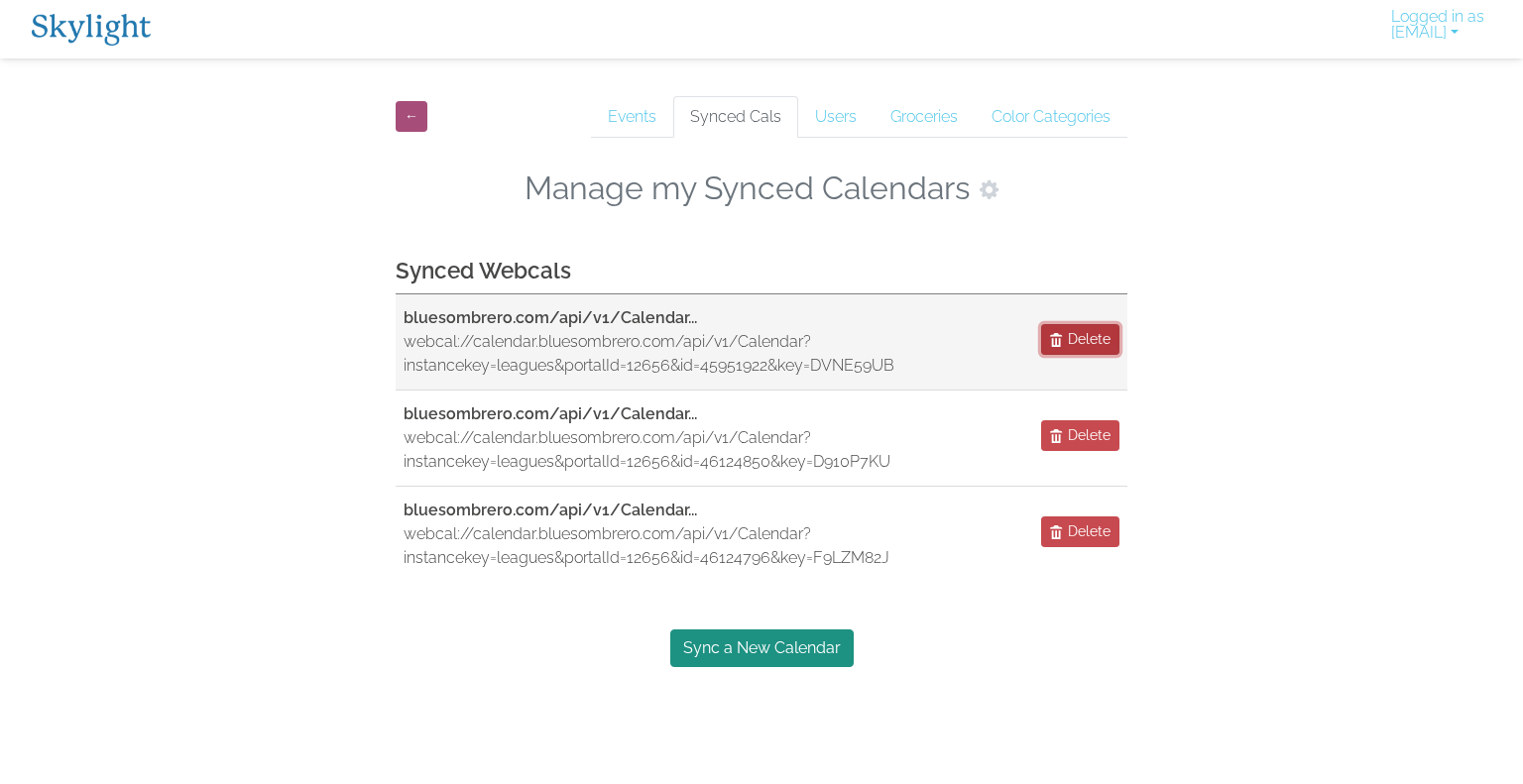 click on "Delete" at bounding box center (1089, 339) 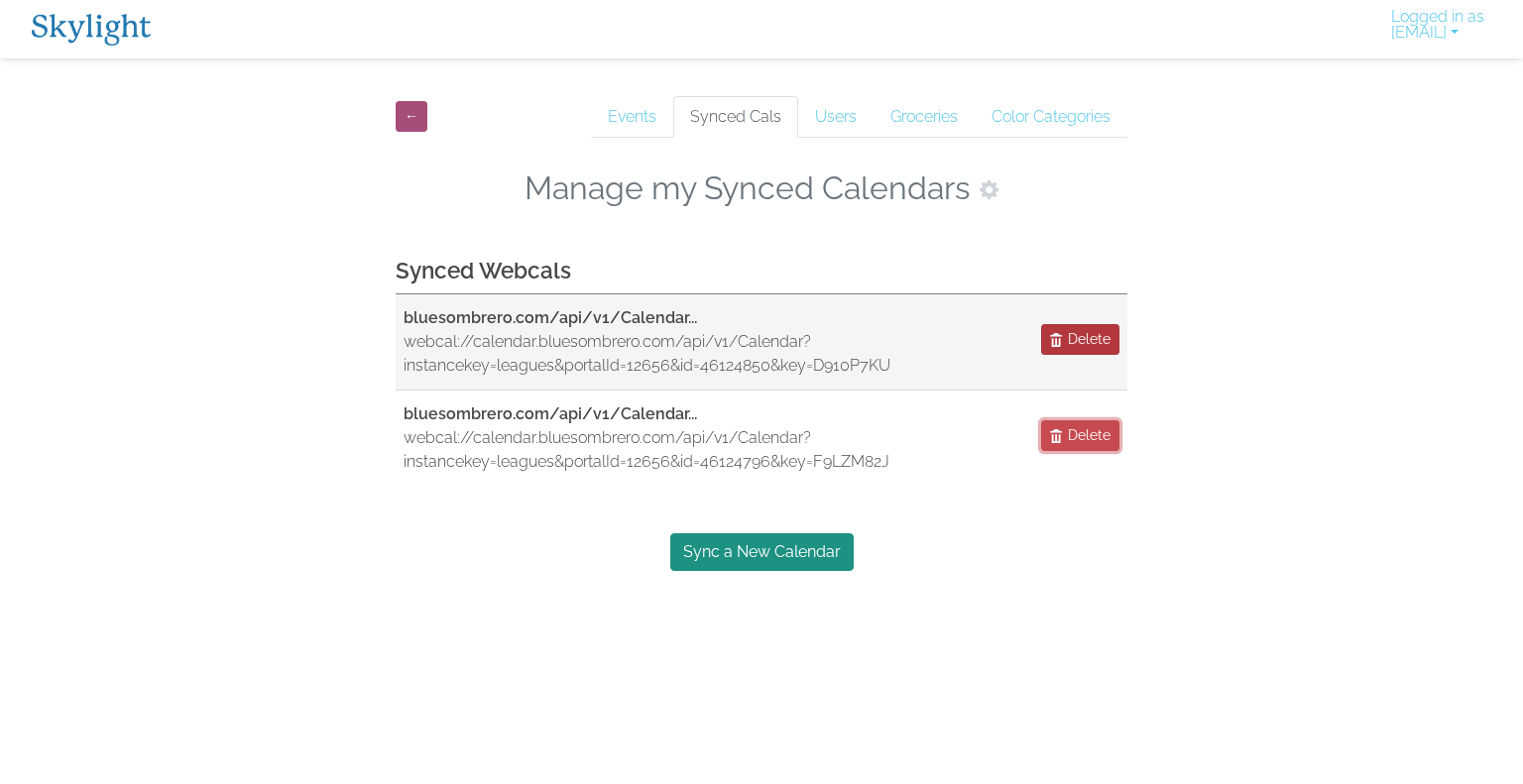 click on "Delete" at bounding box center [1089, 435] 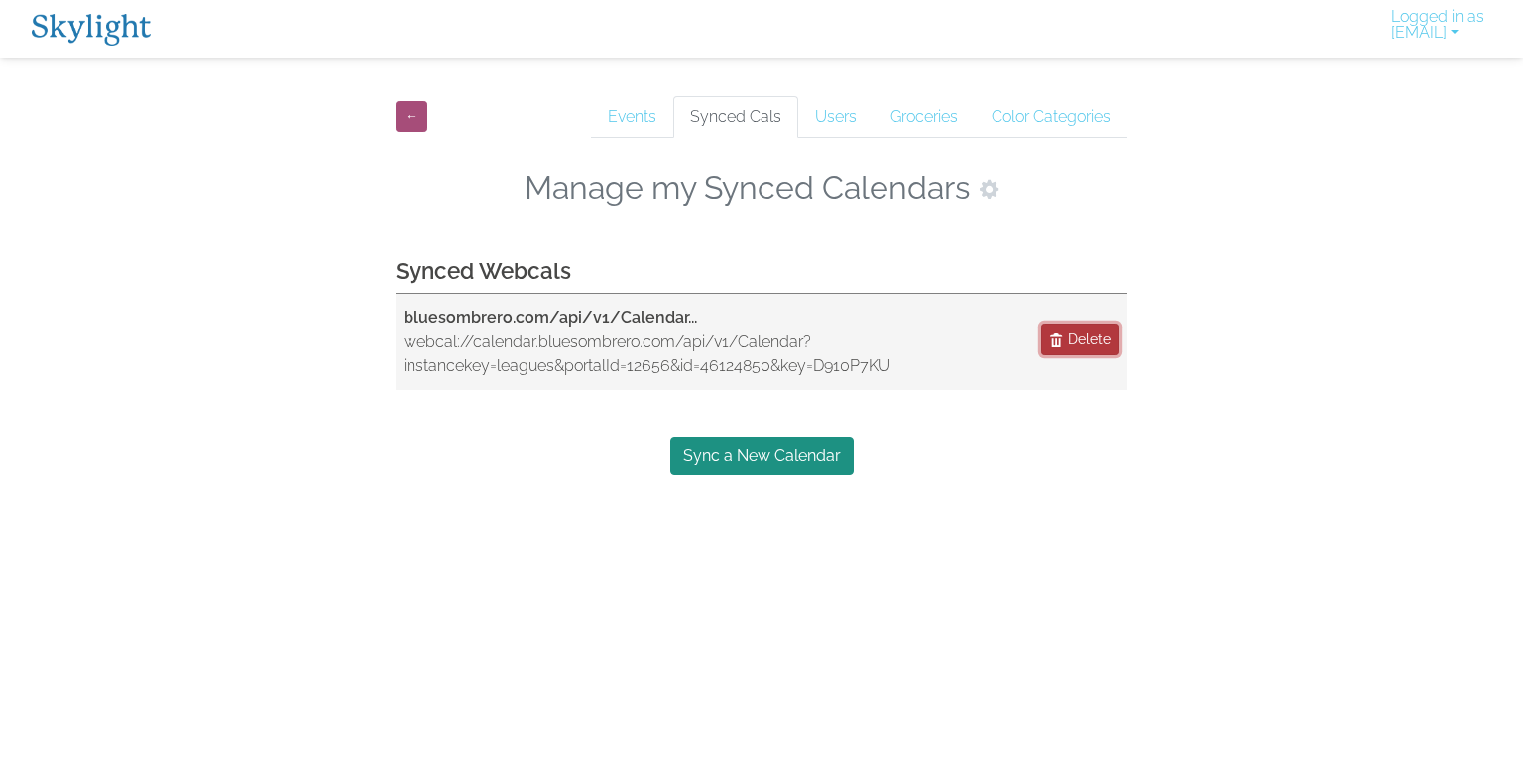 click on "Delete" at bounding box center [1089, 339] 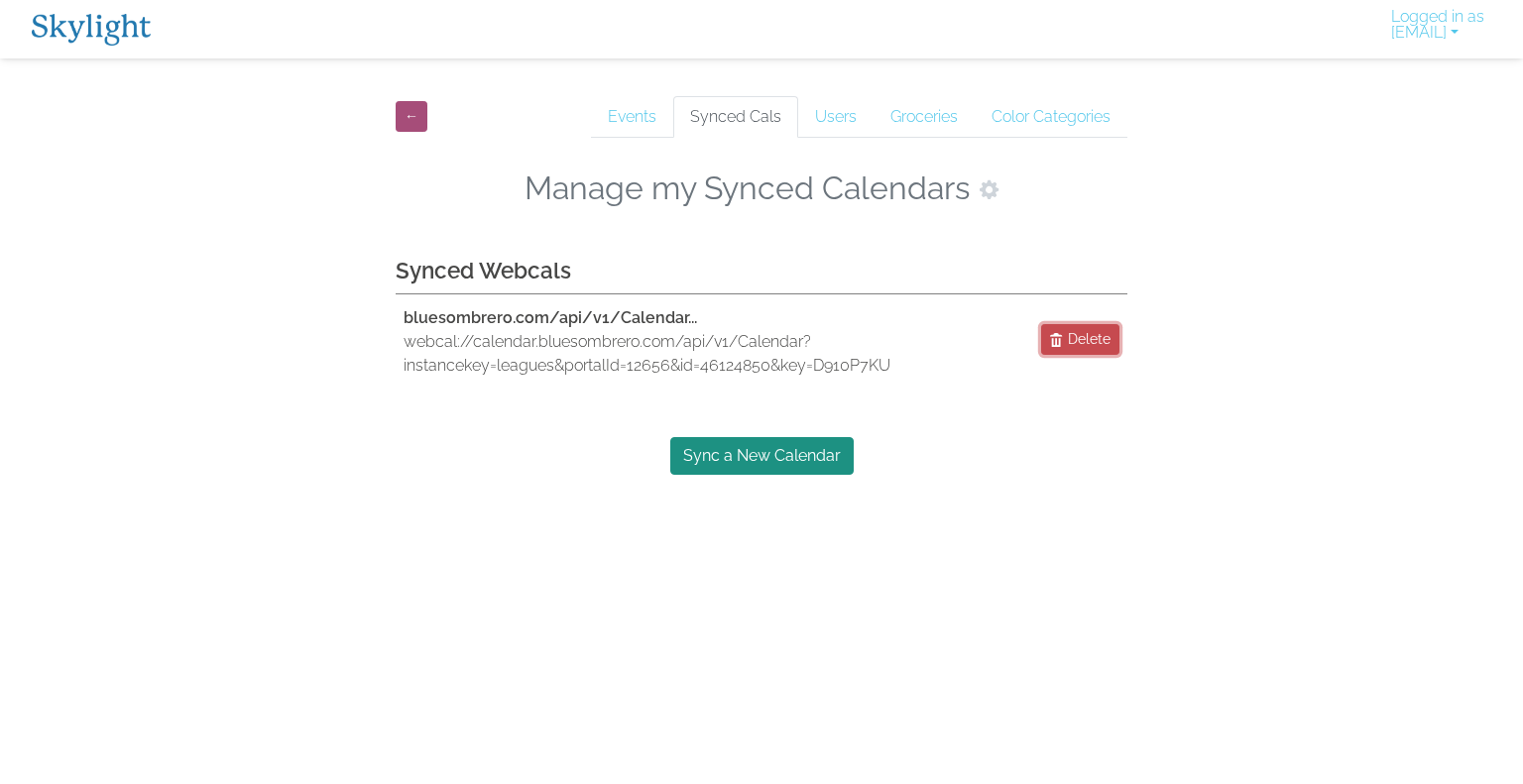 type 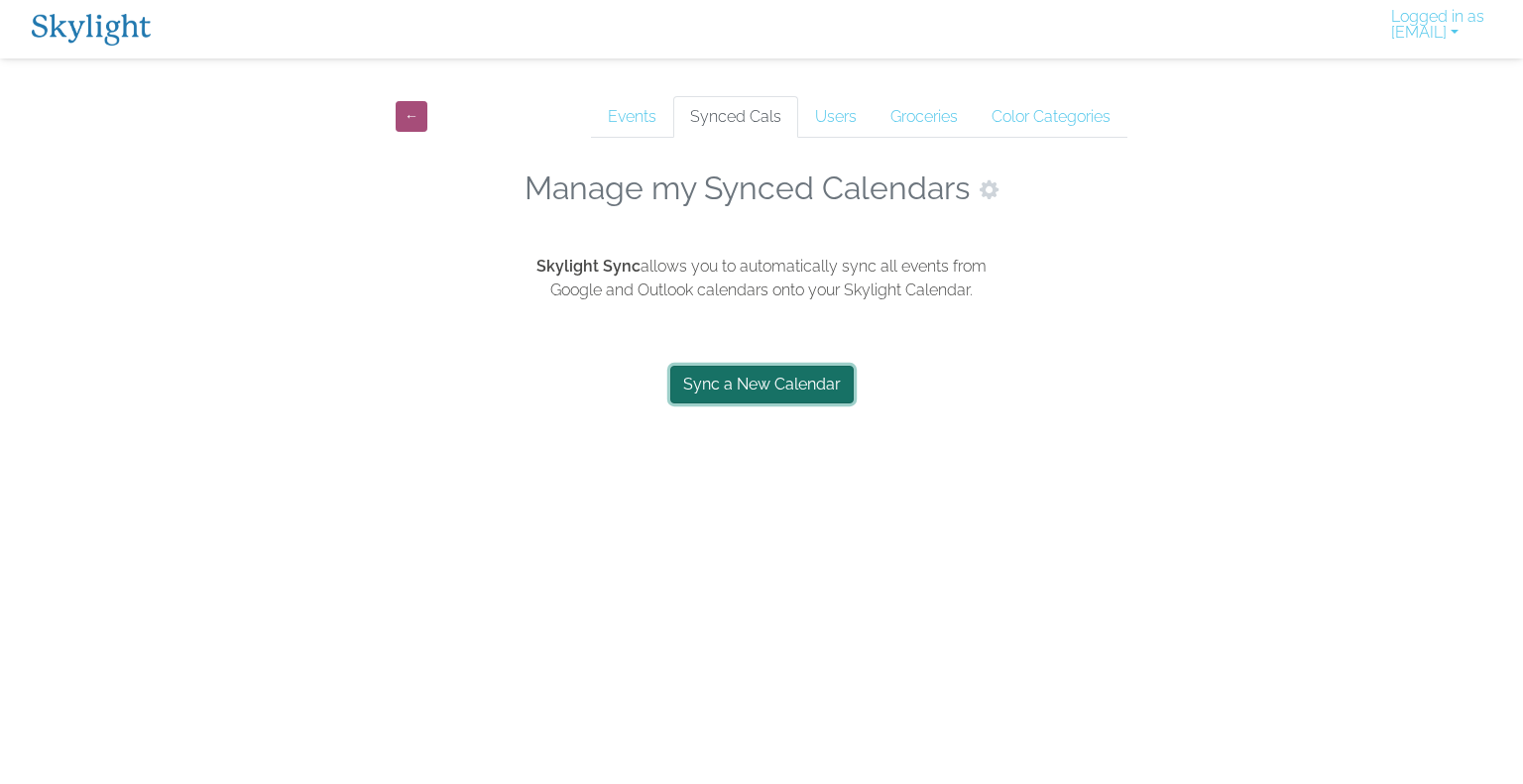 click on "Sync a New Calendar" at bounding box center [762, 385] 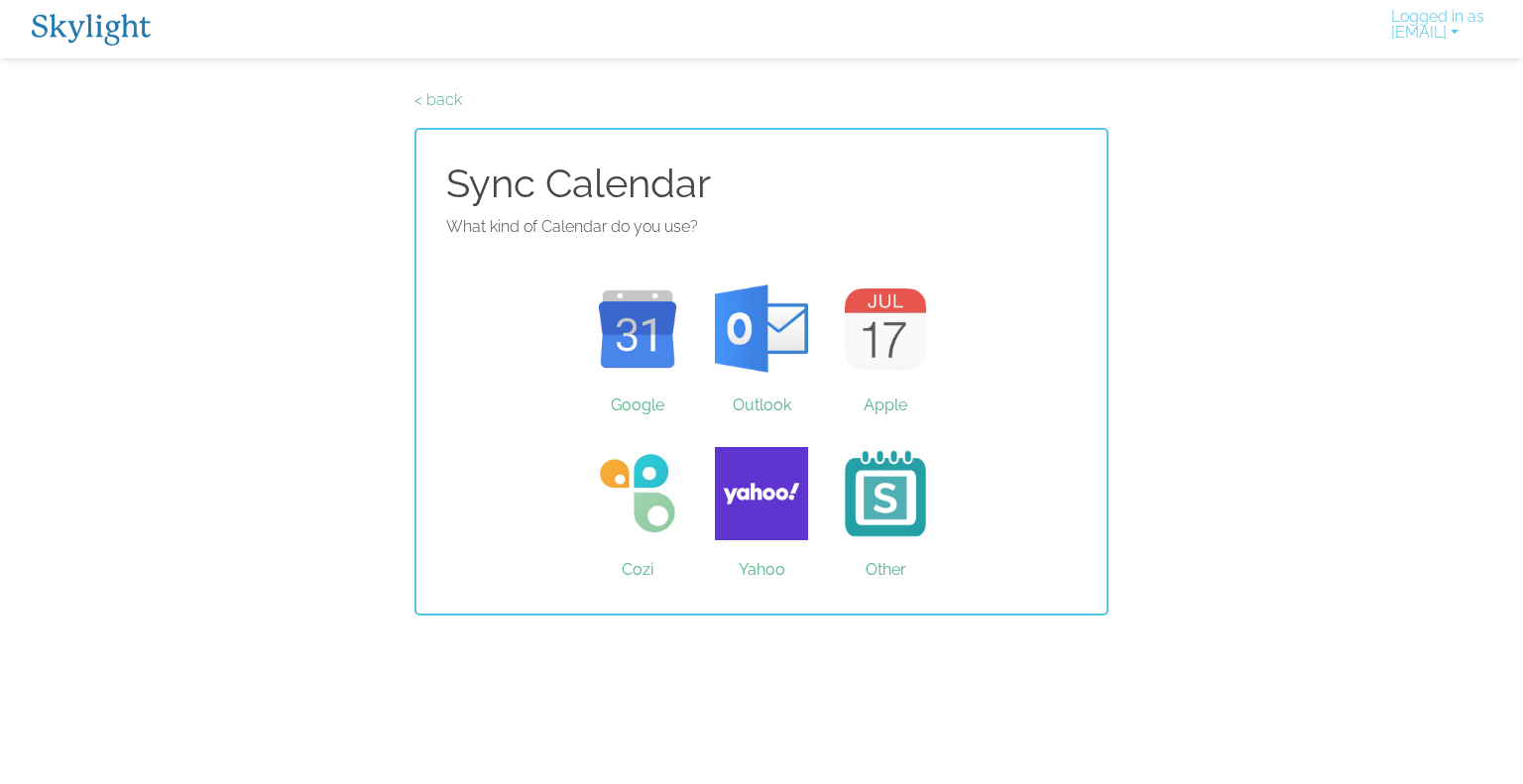 scroll, scrollTop: 0, scrollLeft: 0, axis: both 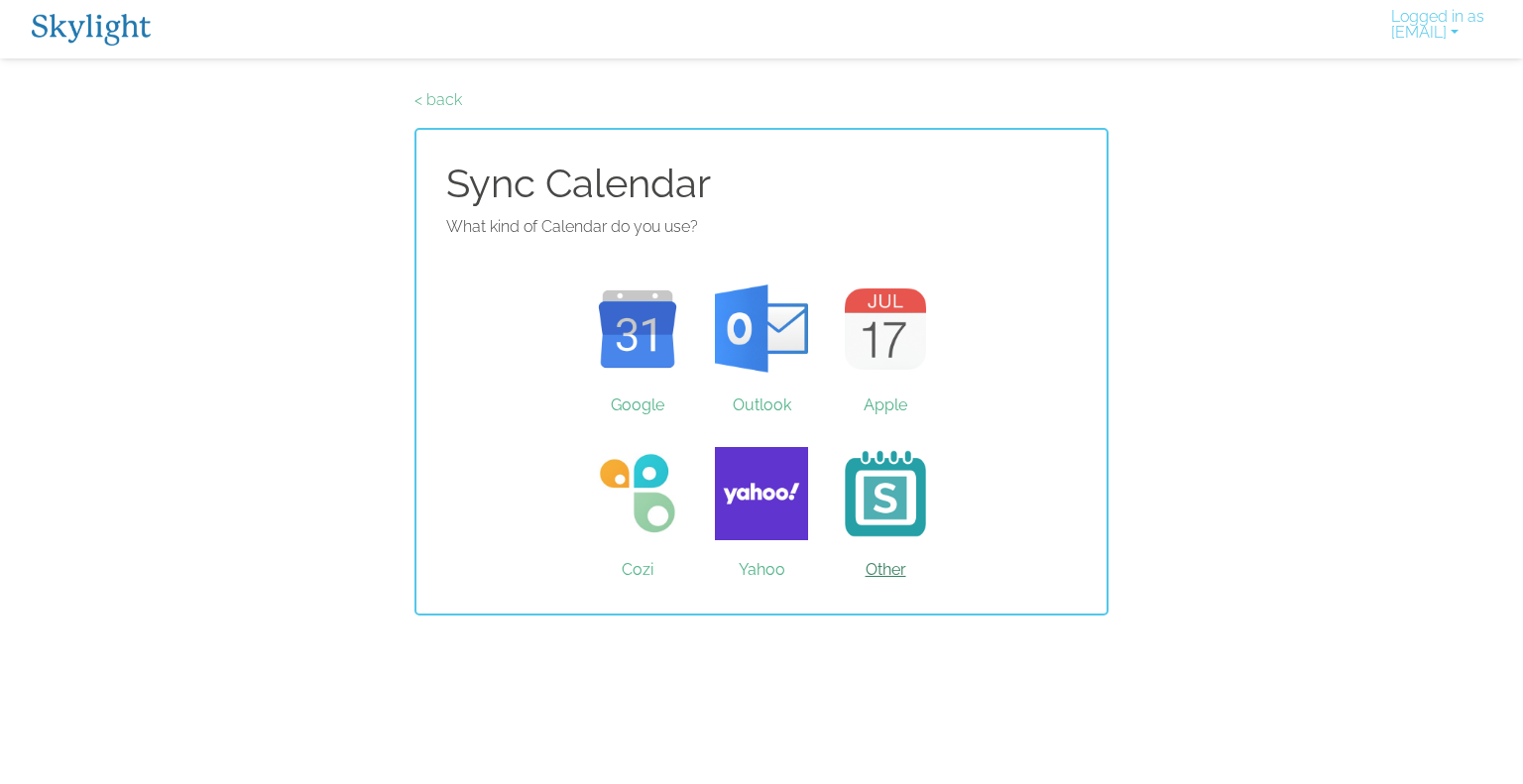 click on "Other" at bounding box center (885, 494) 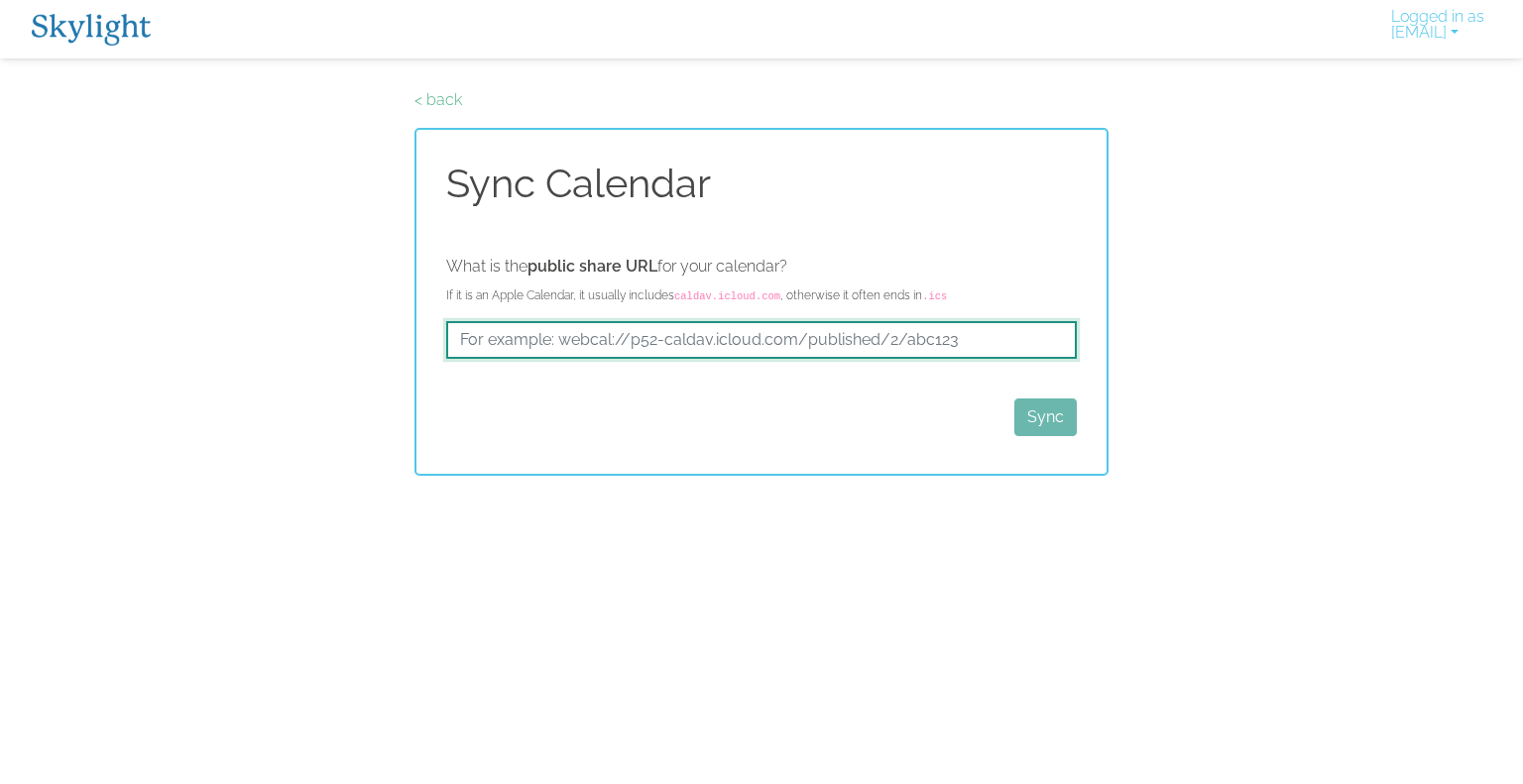 click at bounding box center [762, 340] 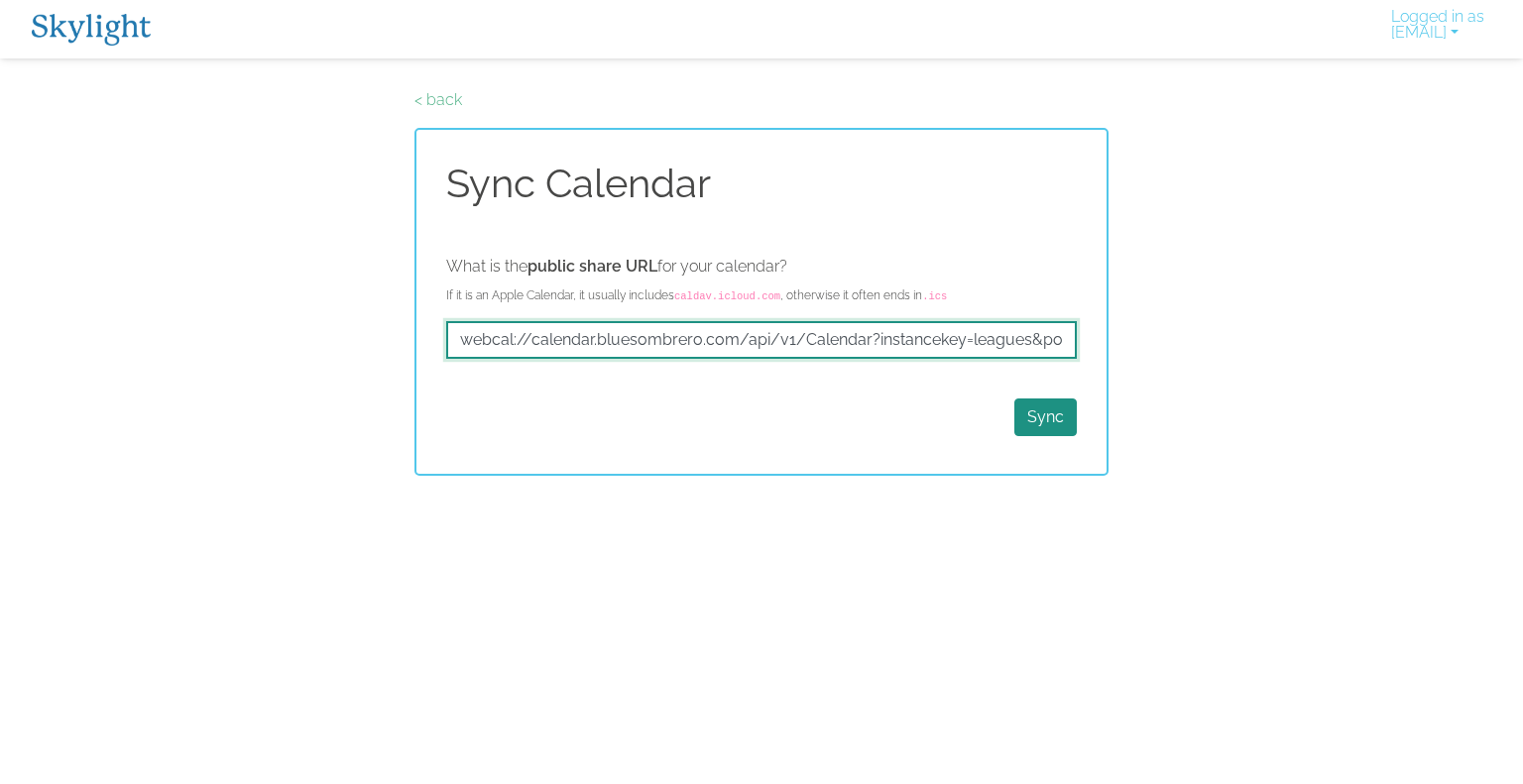 scroll, scrollTop: 0, scrollLeft: 279, axis: horizontal 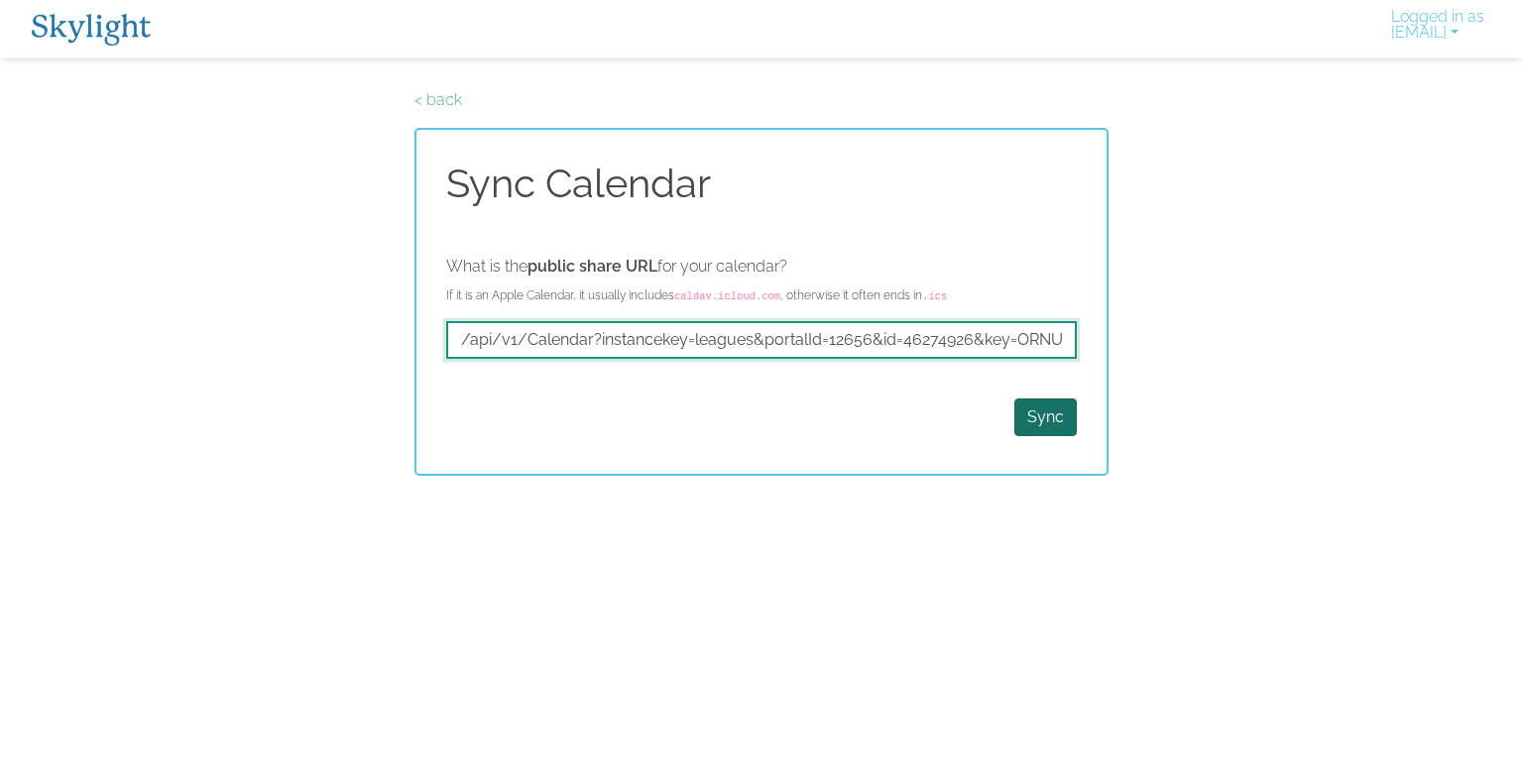 type on "webcal://calendar.bluesombrero.com/api/v1/Calendar?instancekey=leagues&portalId=12656&id=46274926&key=ORNUHKJN" 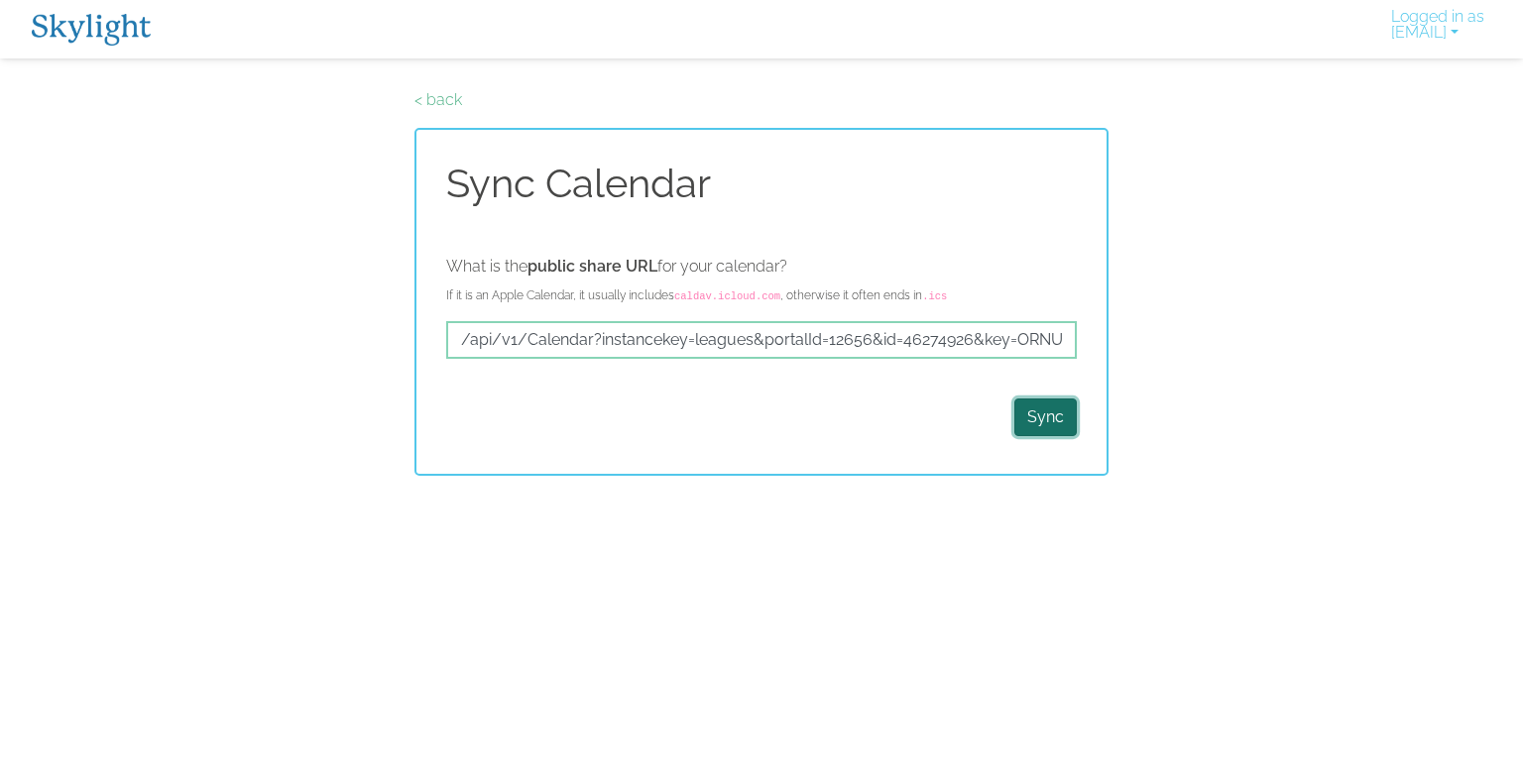 scroll, scrollTop: 0, scrollLeft: 0, axis: both 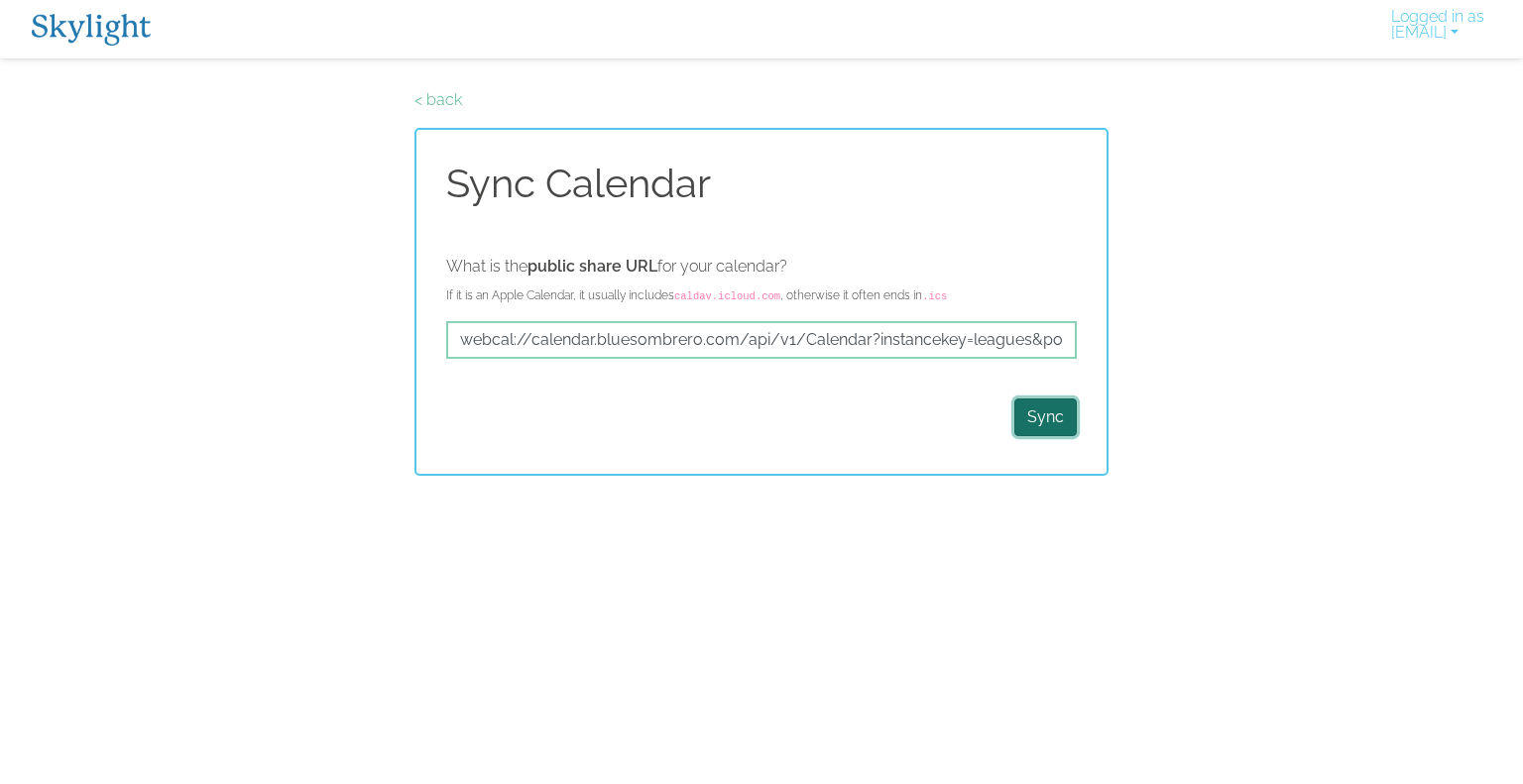 click on "Sync" at bounding box center (1045, 417) 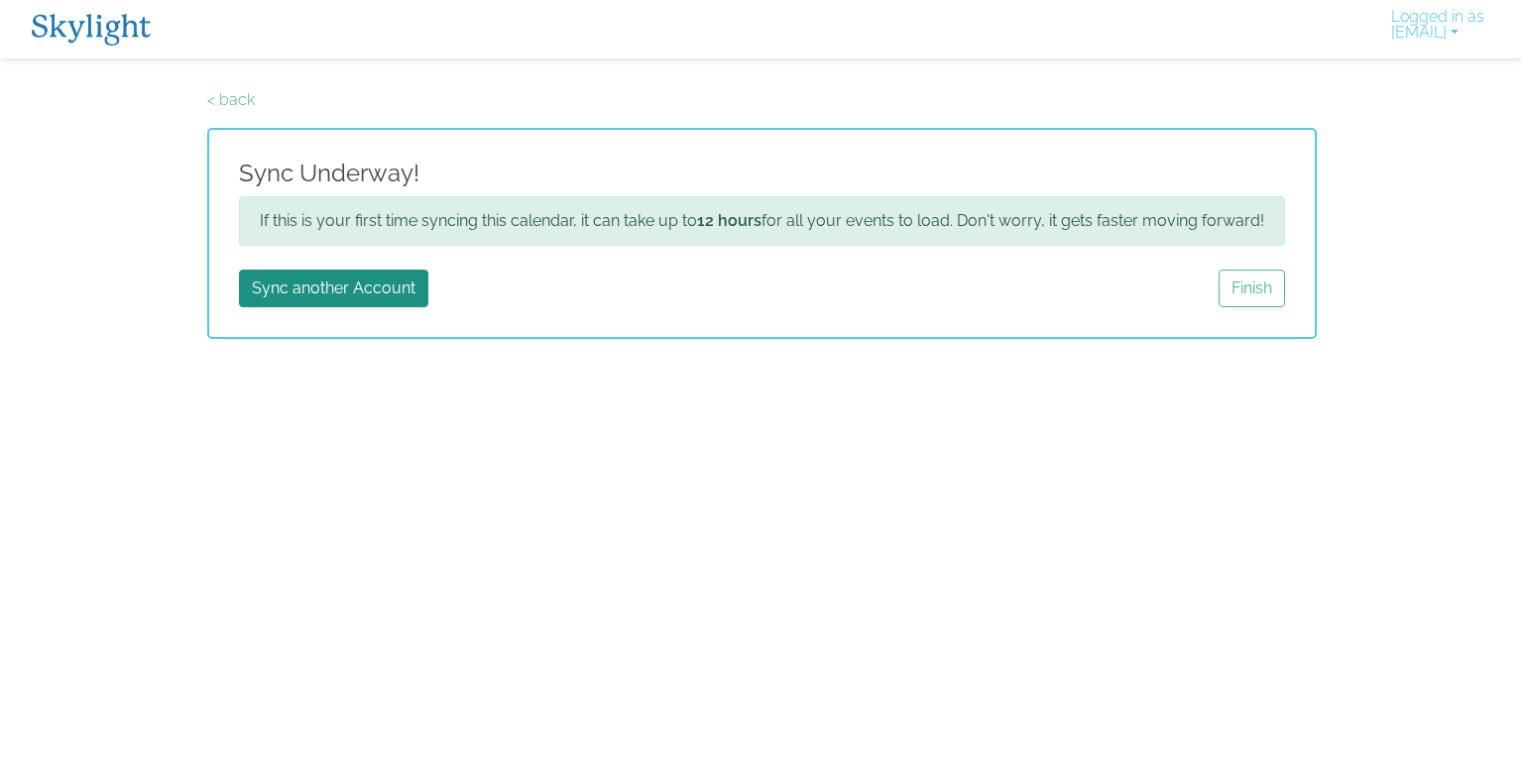 scroll, scrollTop: 0, scrollLeft: 0, axis: both 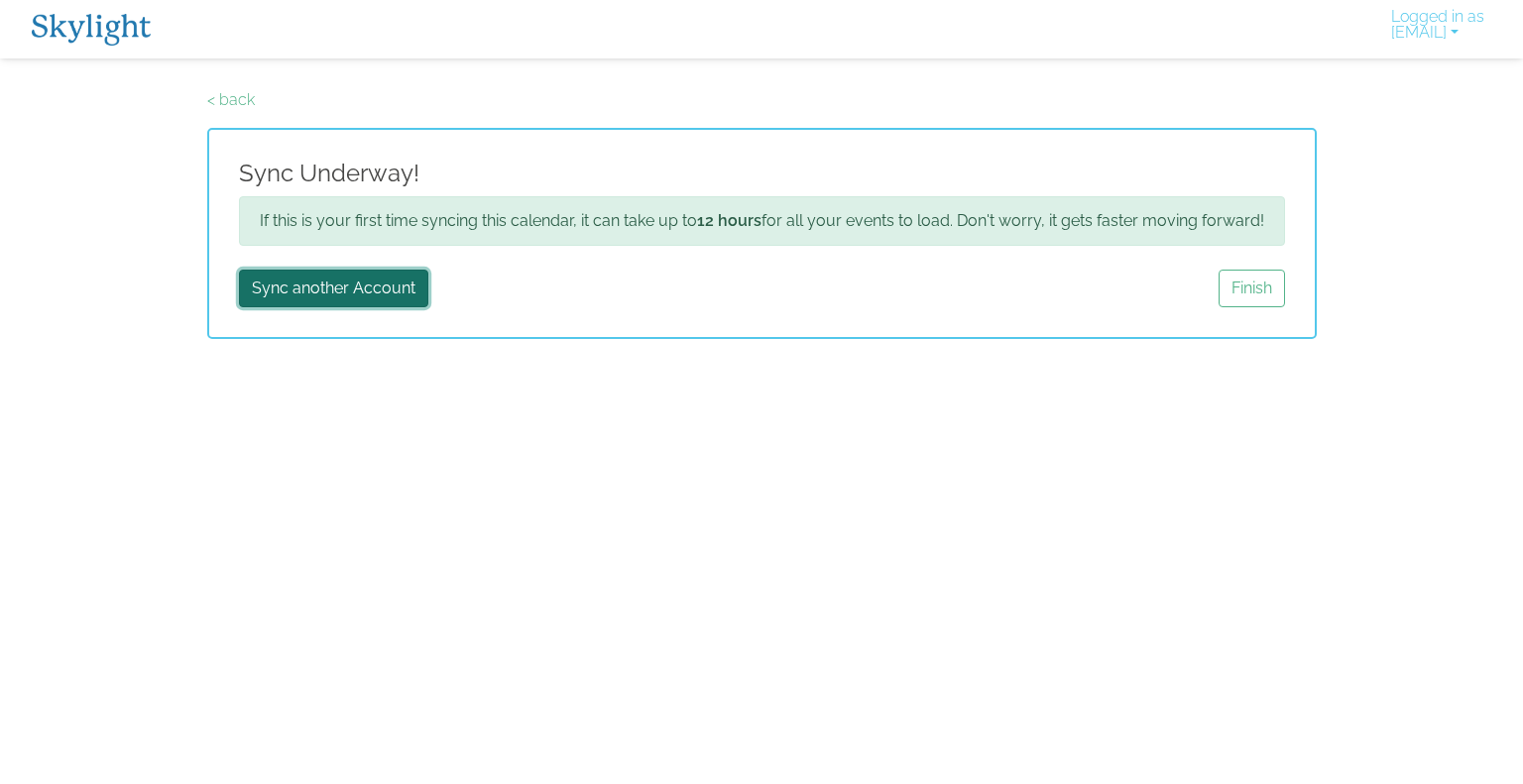 click on "Sync another Account" at bounding box center [333, 288] 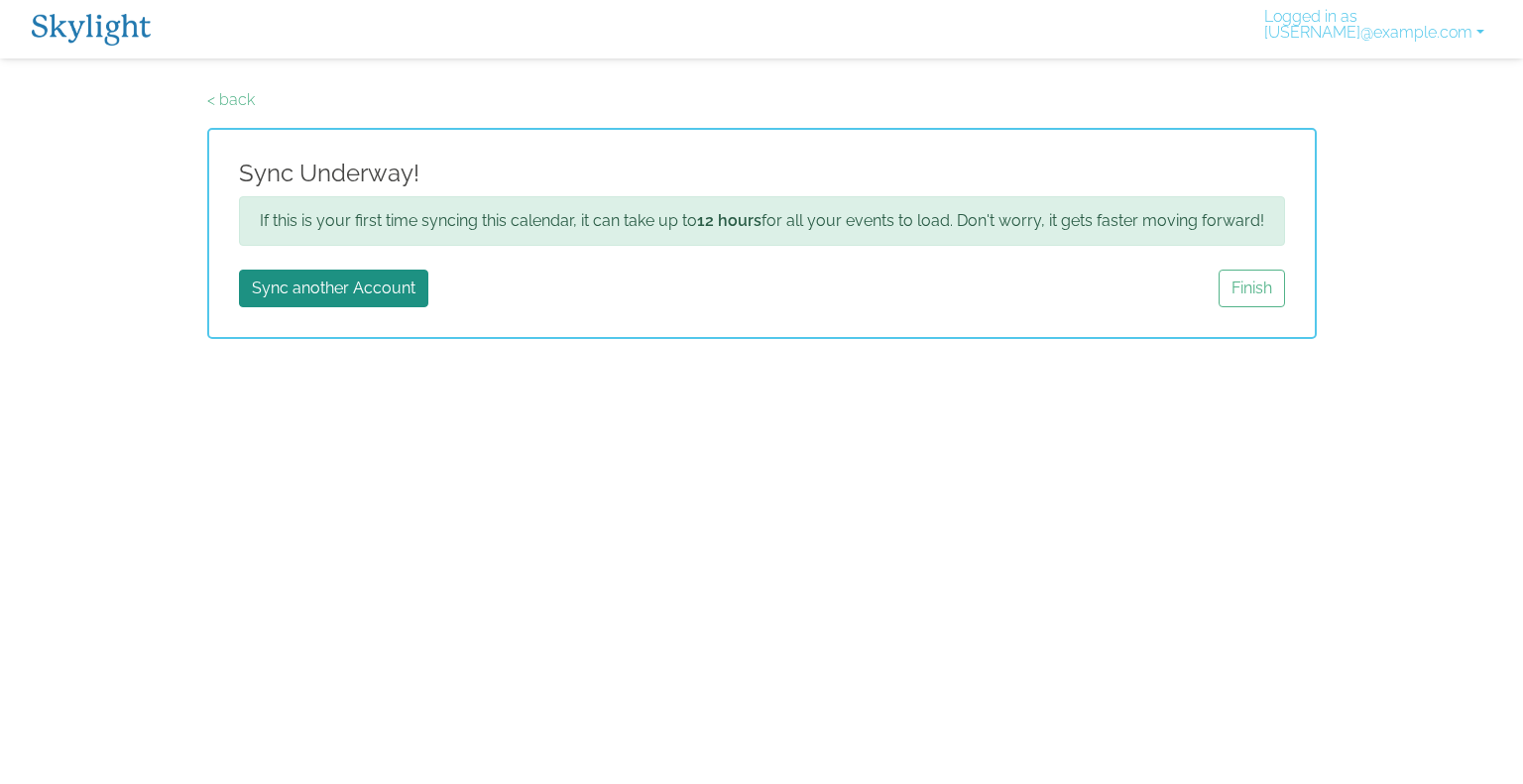 scroll, scrollTop: 0, scrollLeft: 0, axis: both 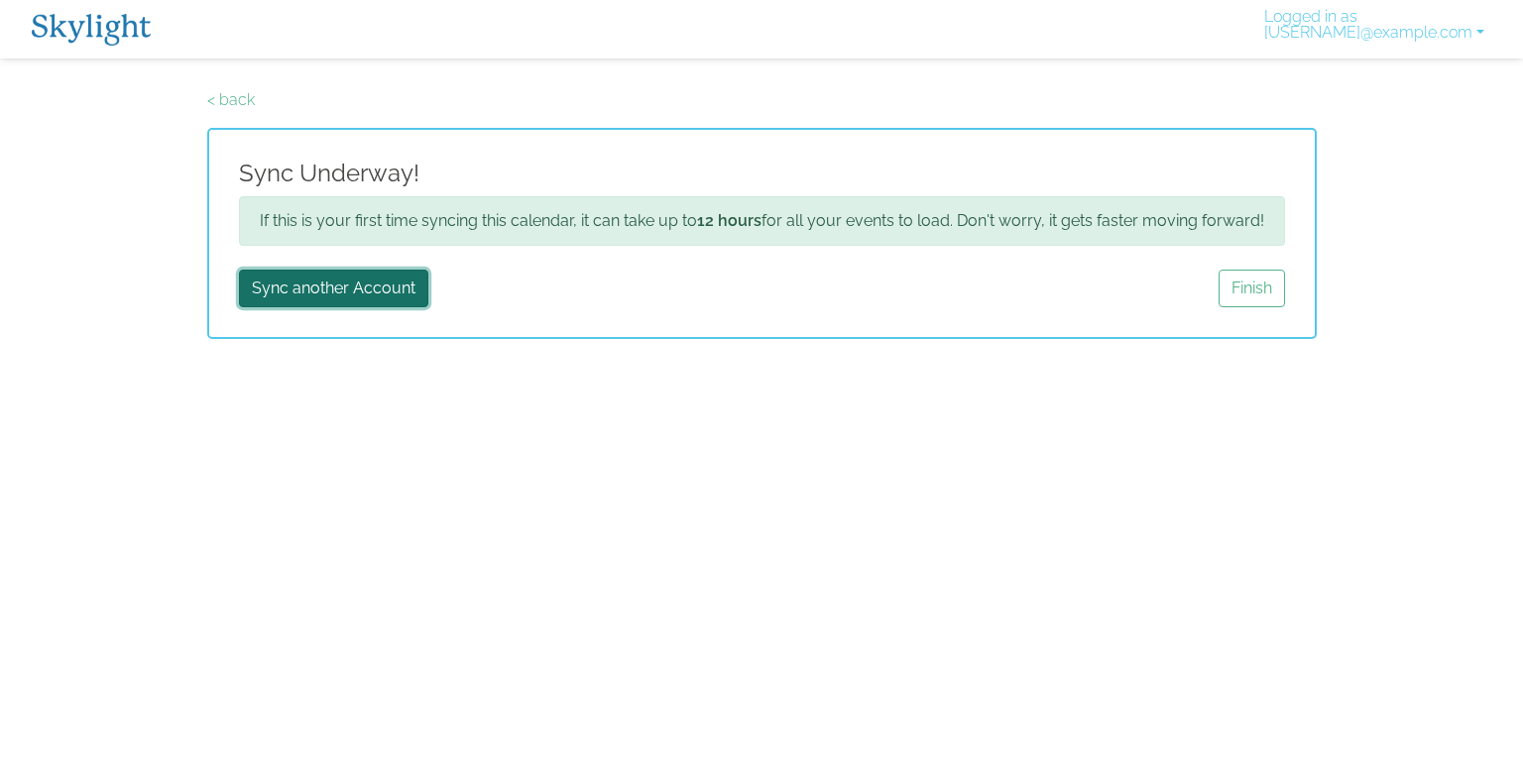 click on "Sync another Account" at bounding box center (333, 288) 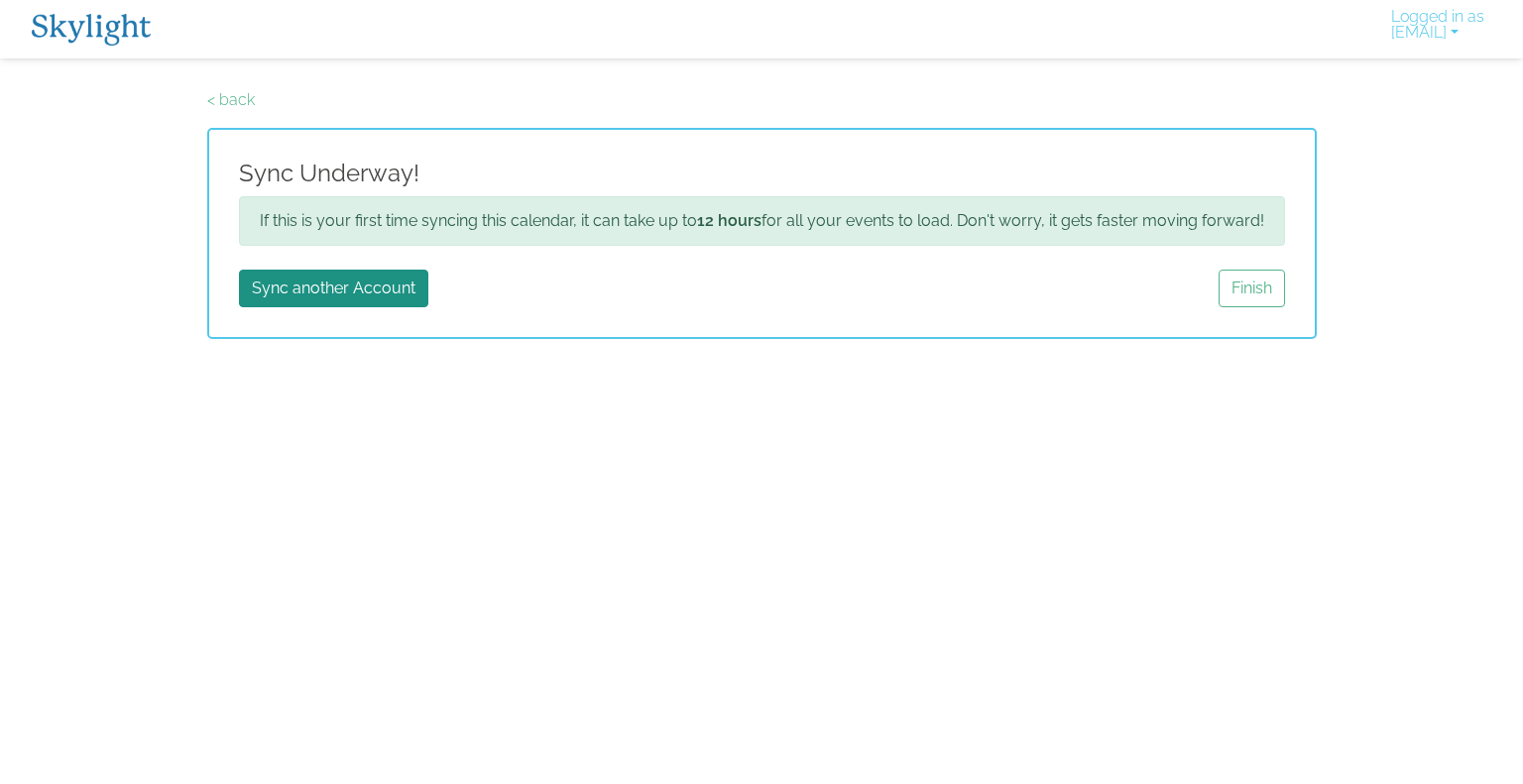 scroll, scrollTop: 0, scrollLeft: 0, axis: both 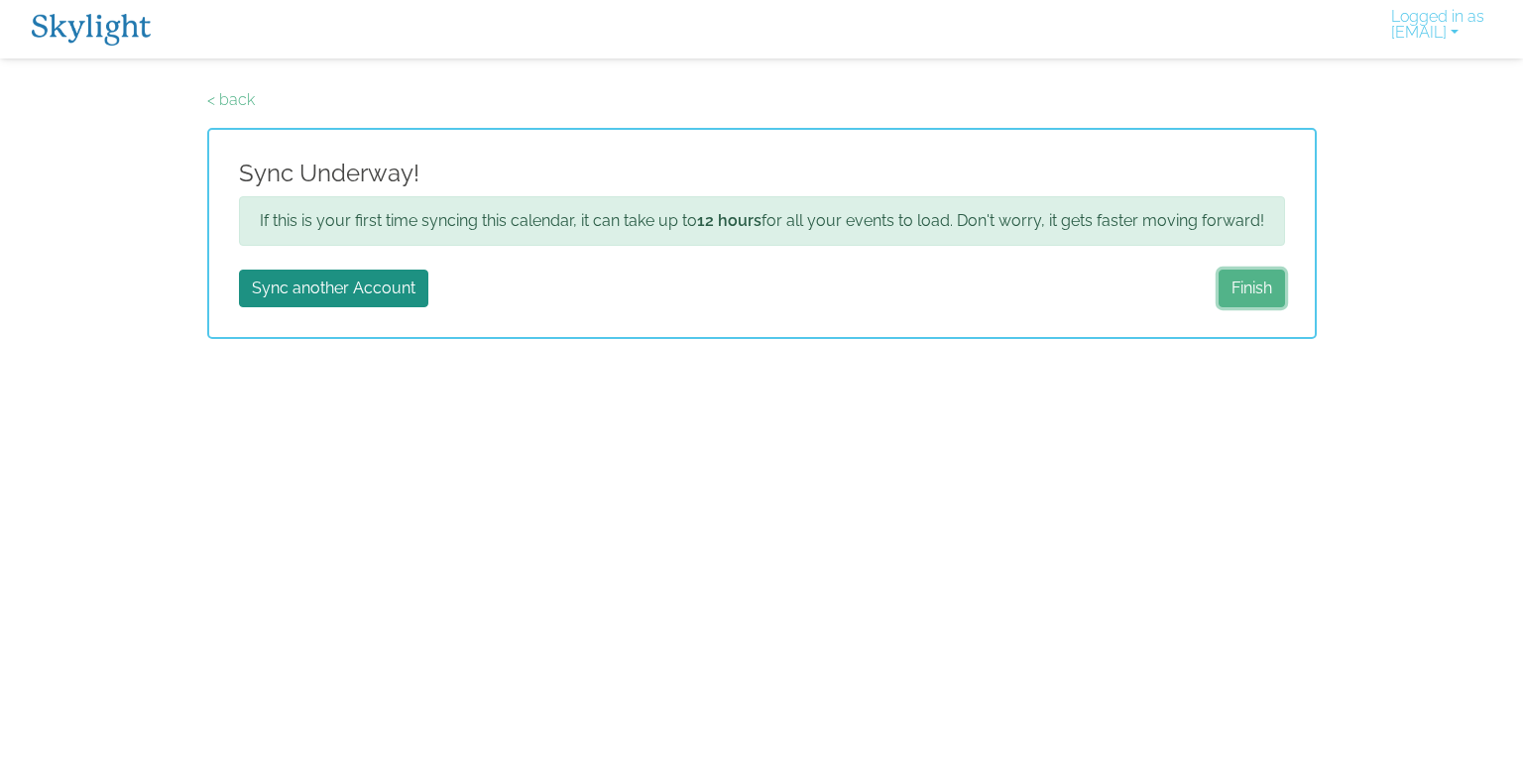click on "Finish" at bounding box center [1251, 288] 